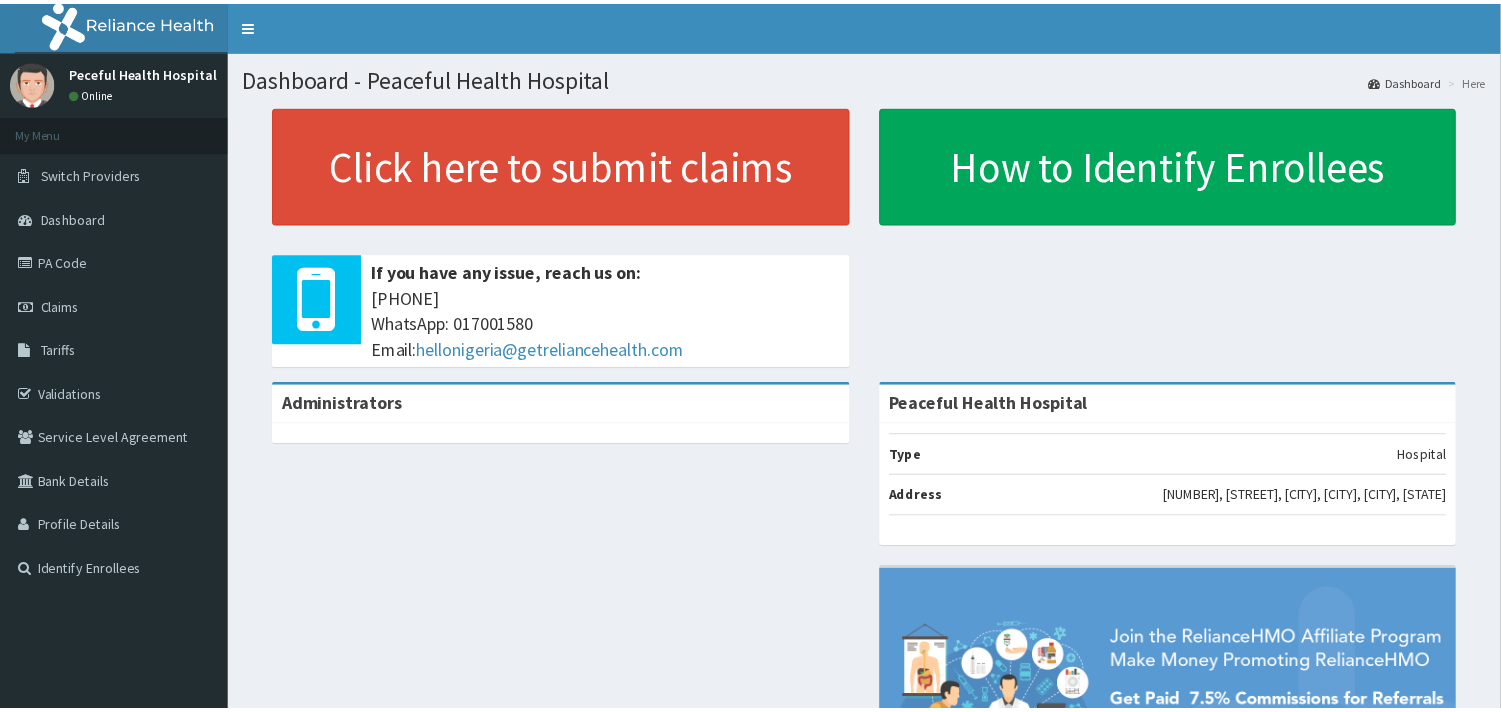 scroll, scrollTop: 0, scrollLeft: 0, axis: both 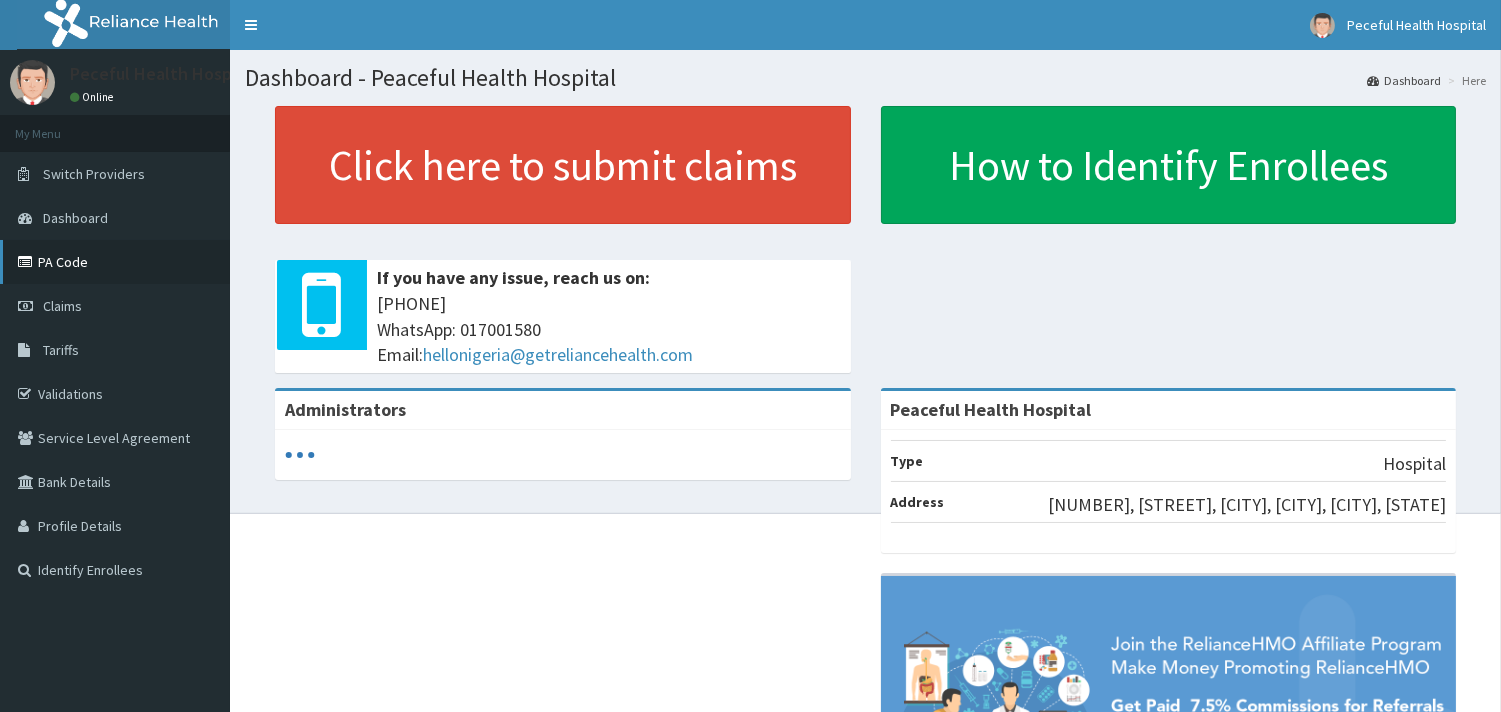 click on "PA Code" at bounding box center [115, 262] 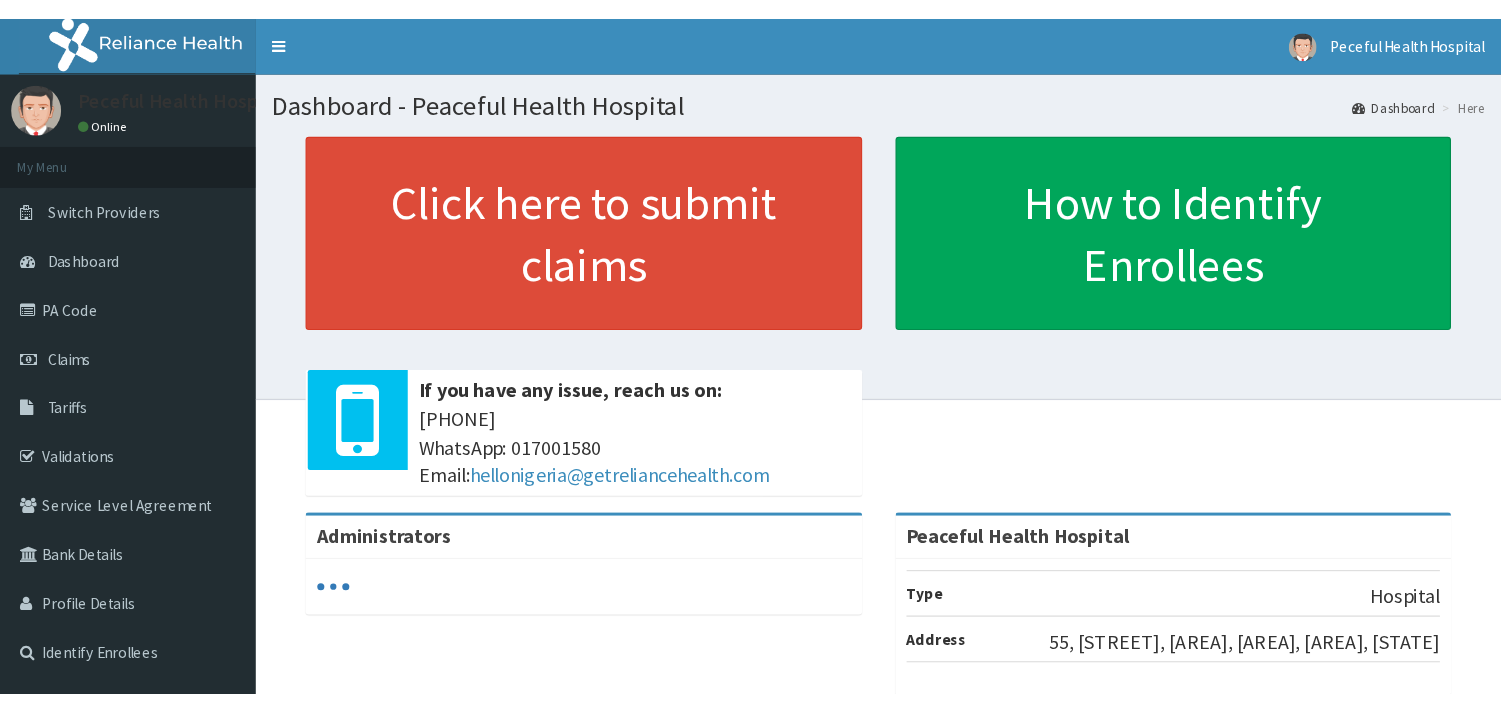 scroll, scrollTop: 0, scrollLeft: 0, axis: both 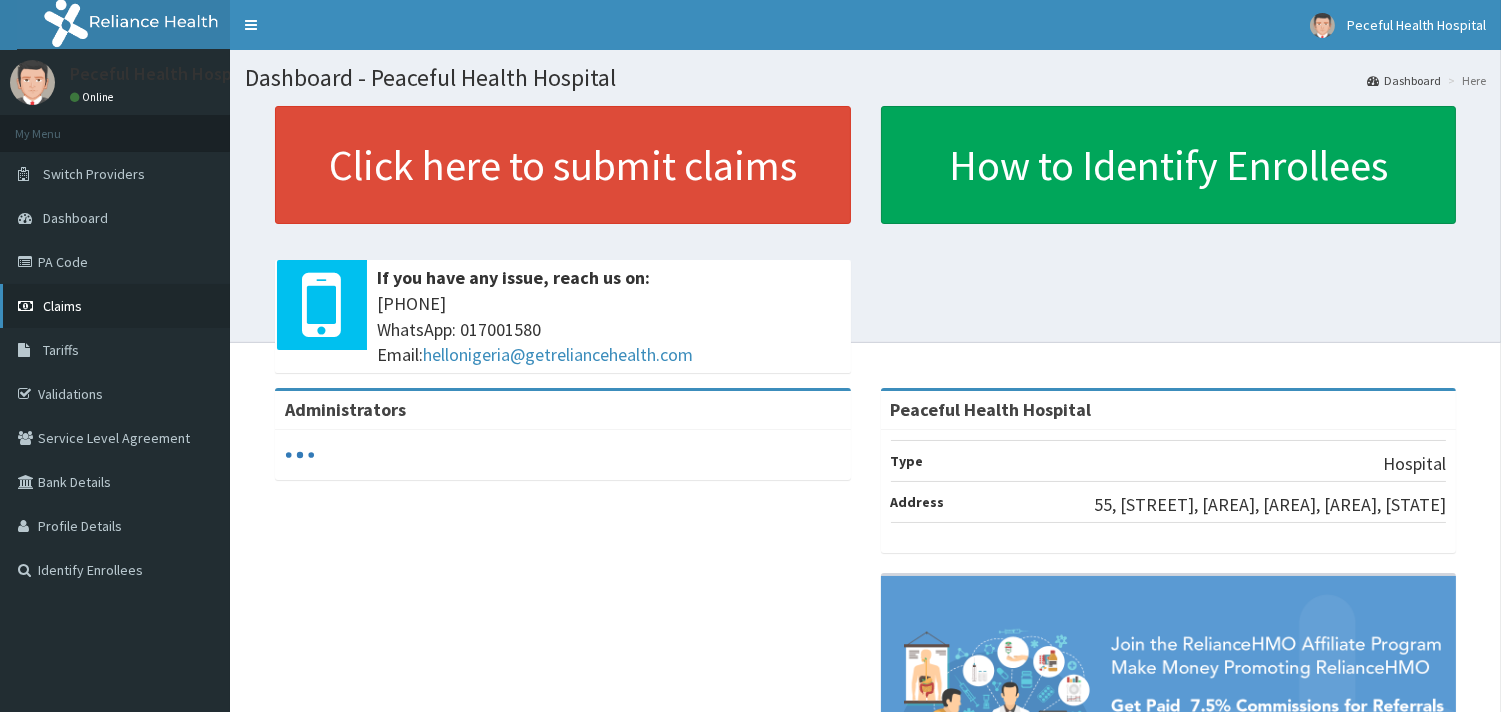 click on "Claims" at bounding box center (62, 306) 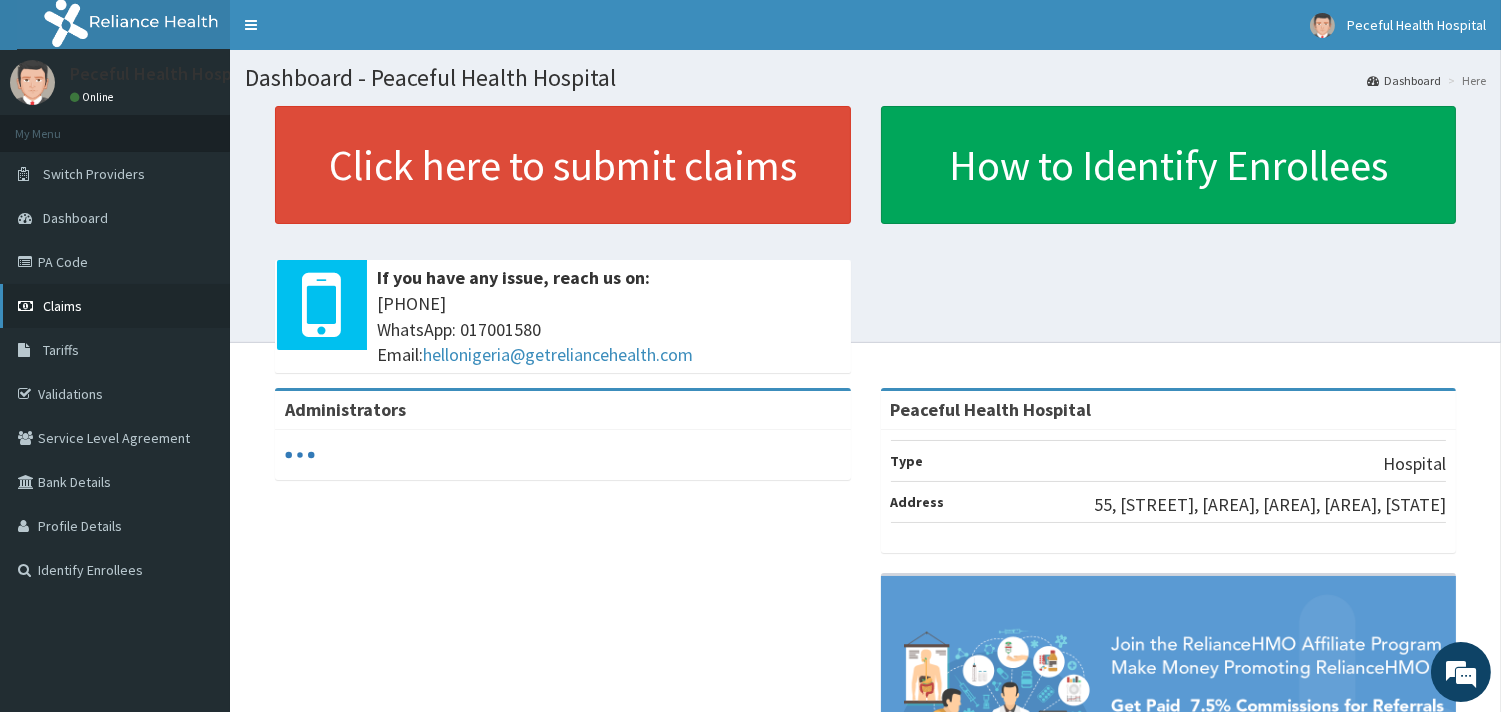 scroll, scrollTop: 0, scrollLeft: 0, axis: both 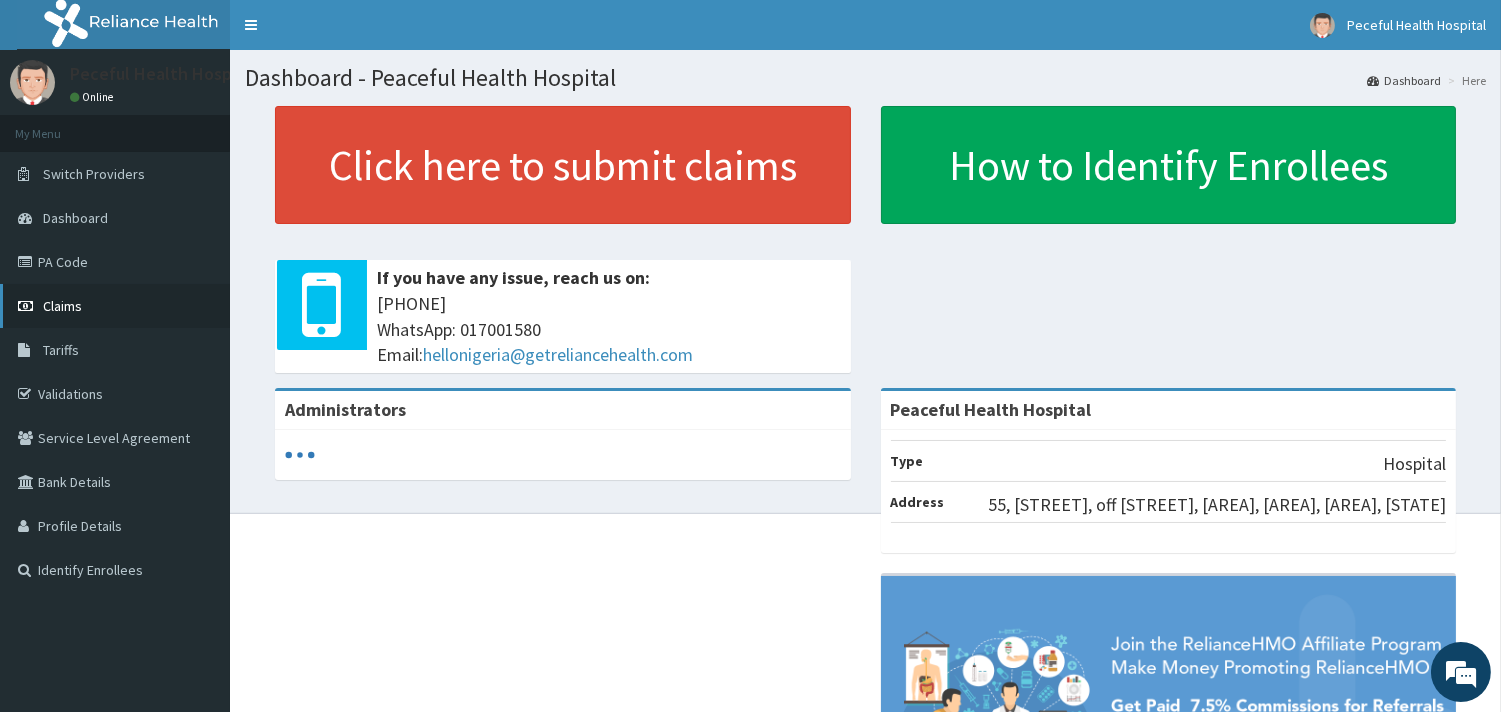 click on "Claims" at bounding box center (115, 306) 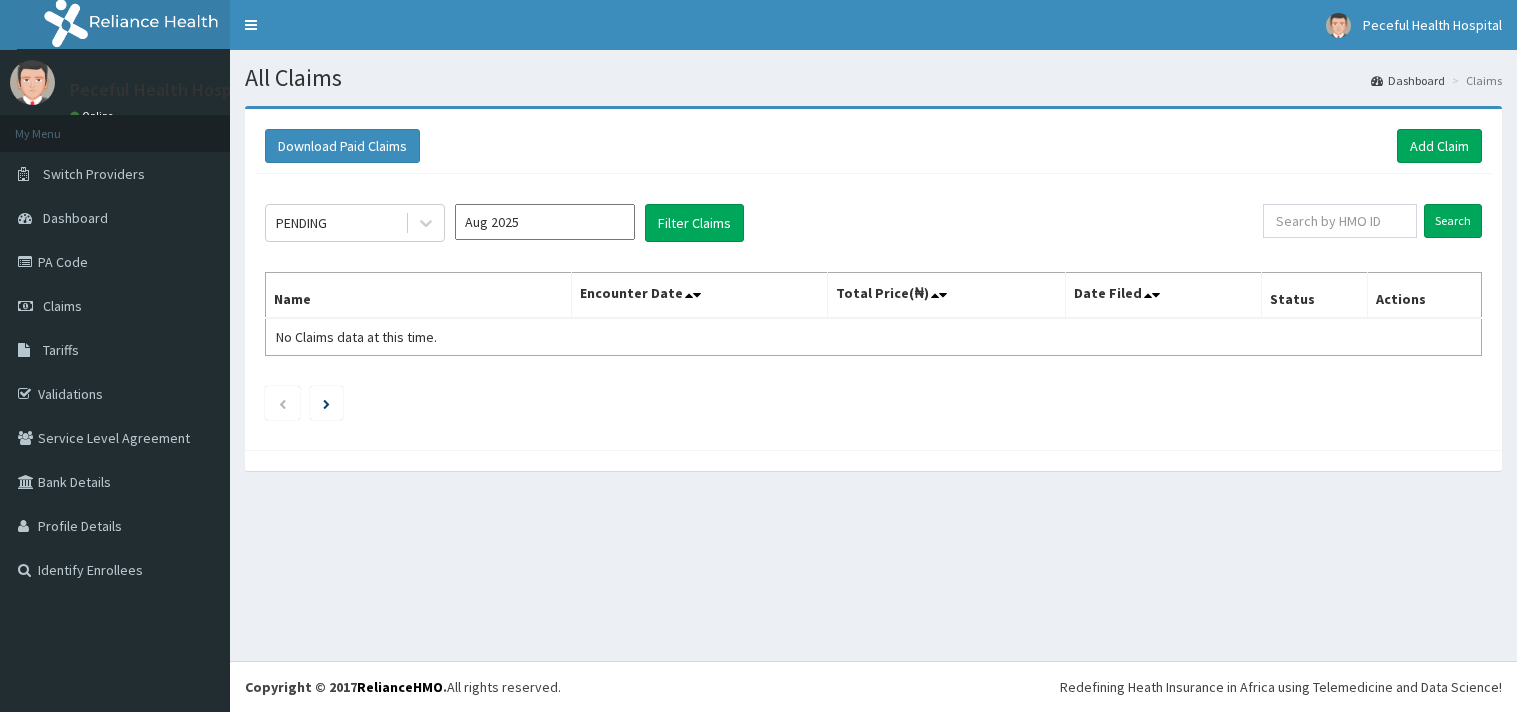 scroll, scrollTop: 0, scrollLeft: 0, axis: both 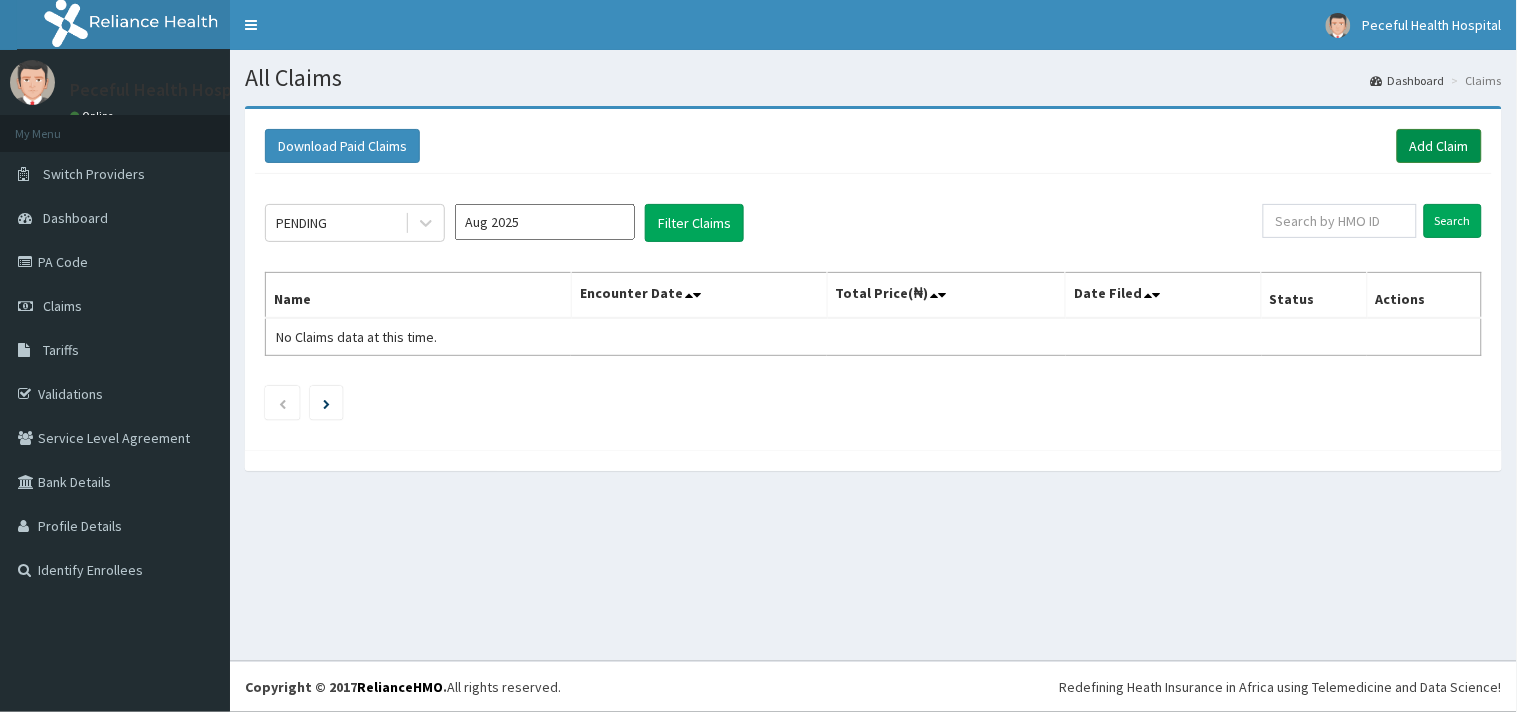click on "Add Claim" at bounding box center (1439, 146) 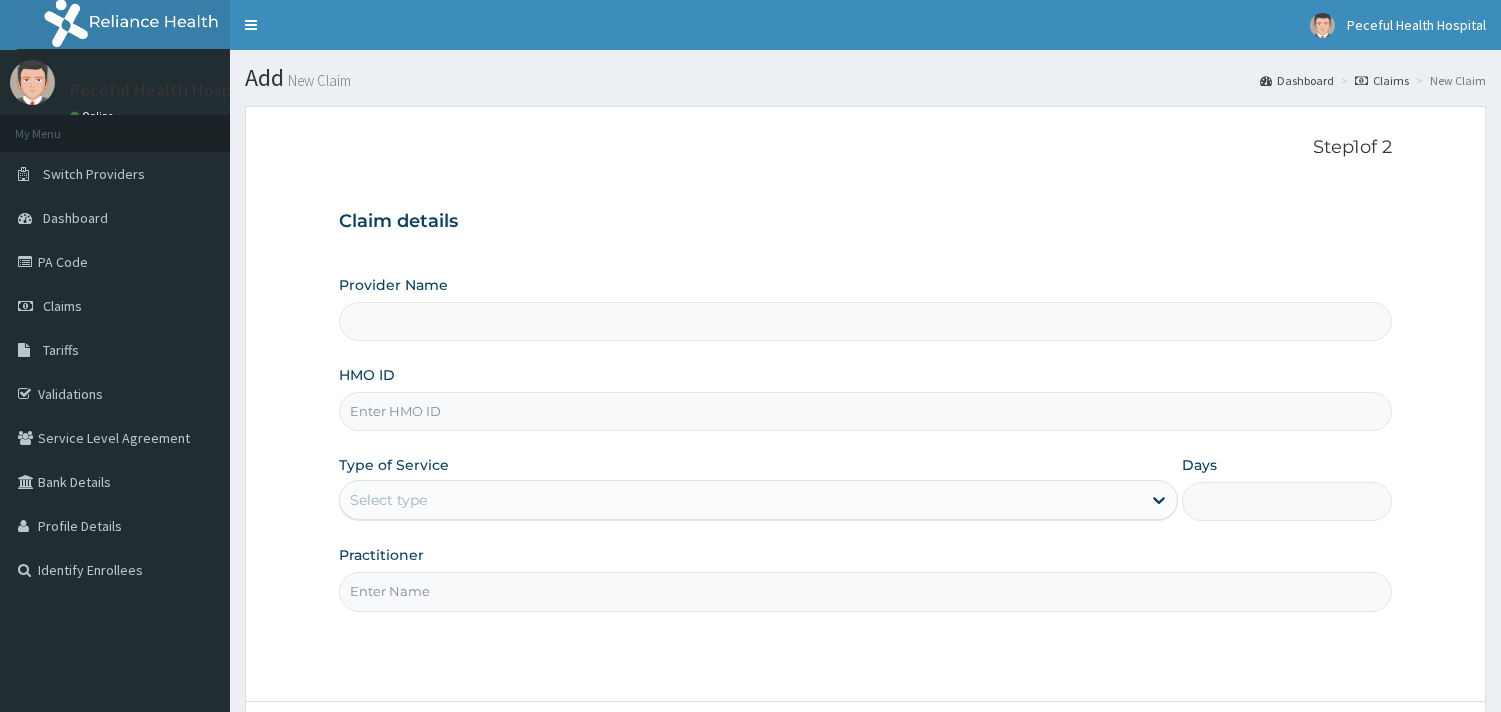 scroll, scrollTop: 0, scrollLeft: 0, axis: both 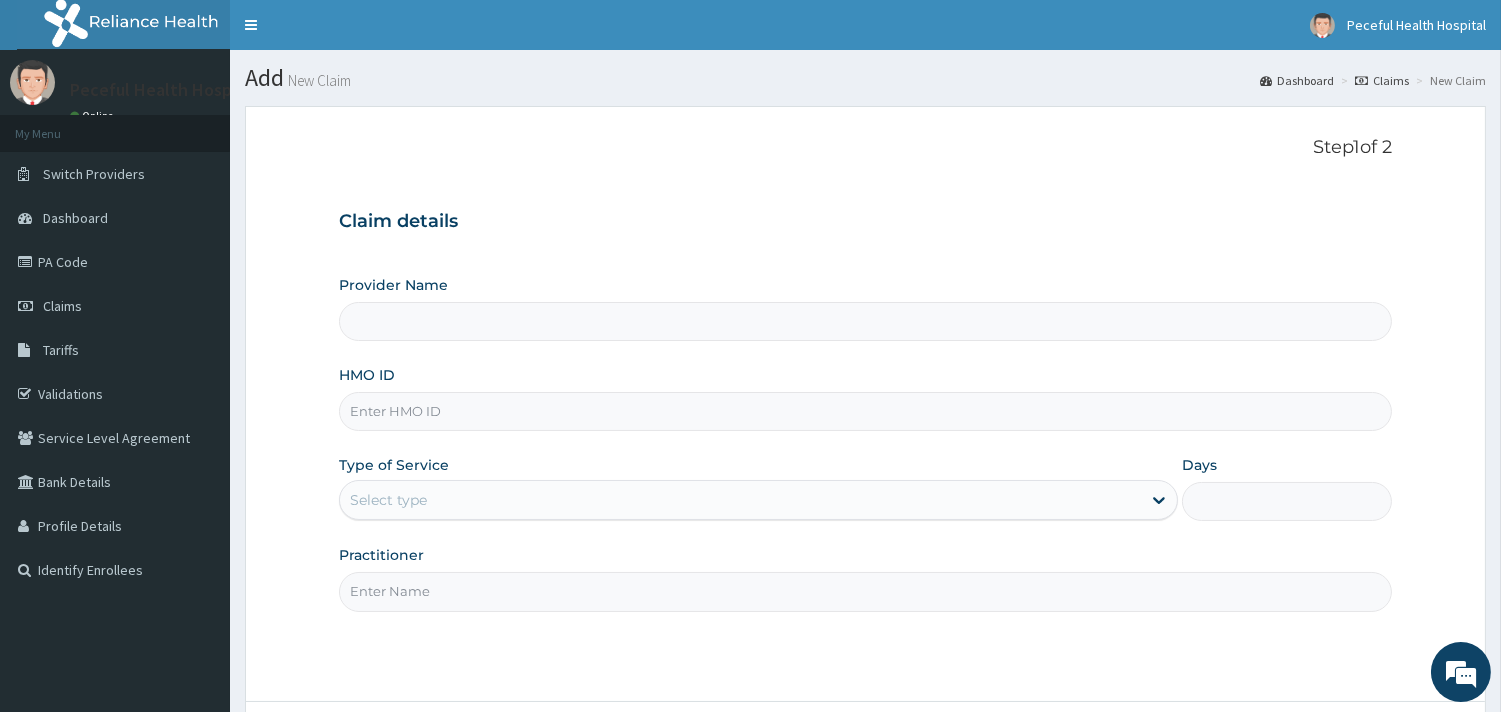 type on "Peaceful Health Hospital" 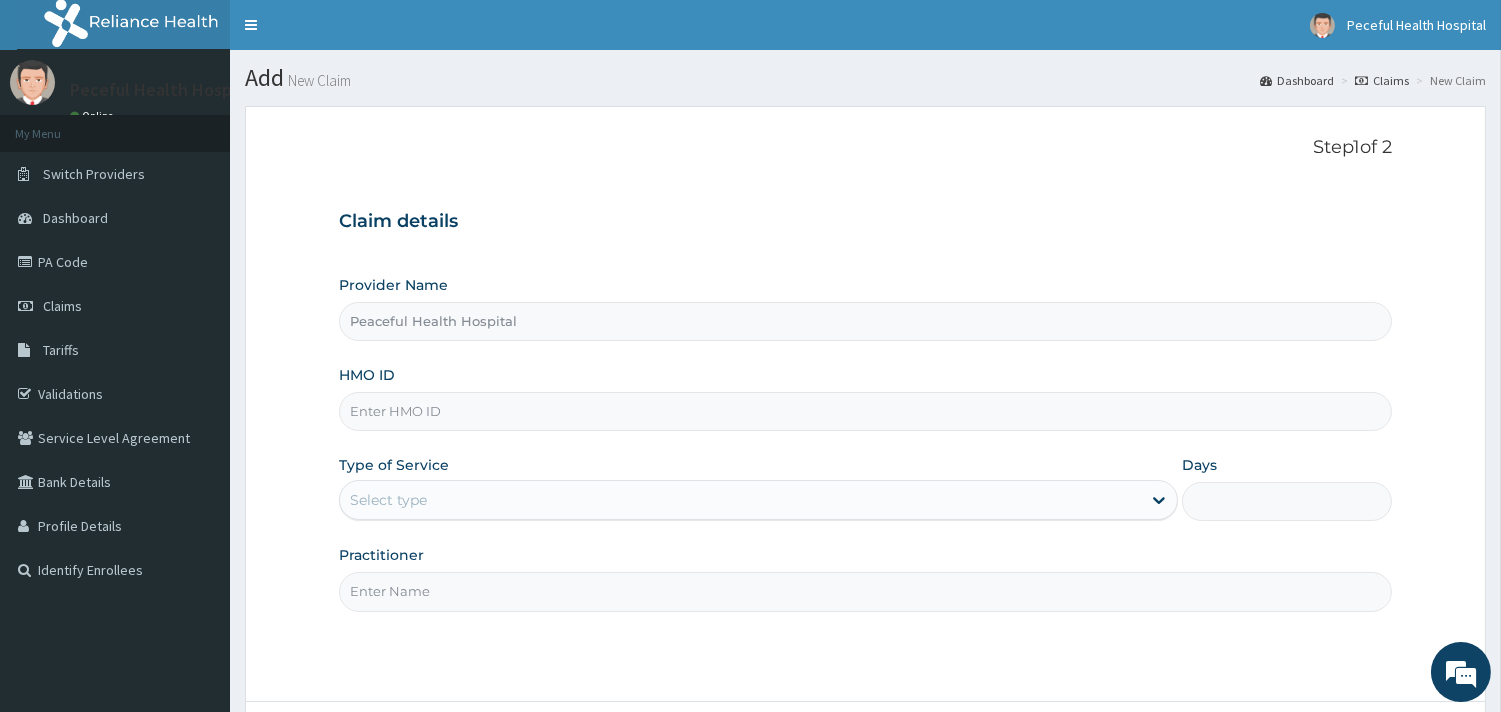 click on "HMO ID" at bounding box center (865, 411) 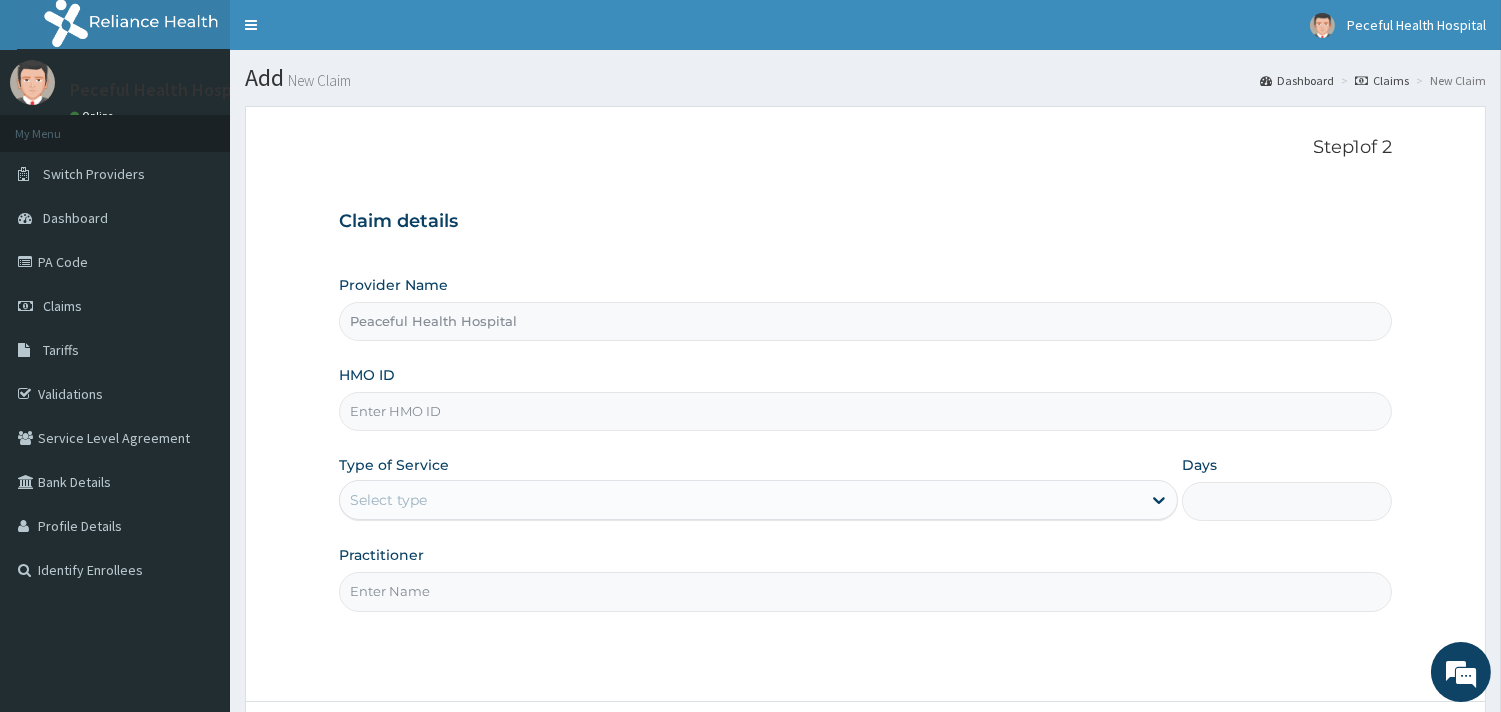 paste on "NBL/10468/A" 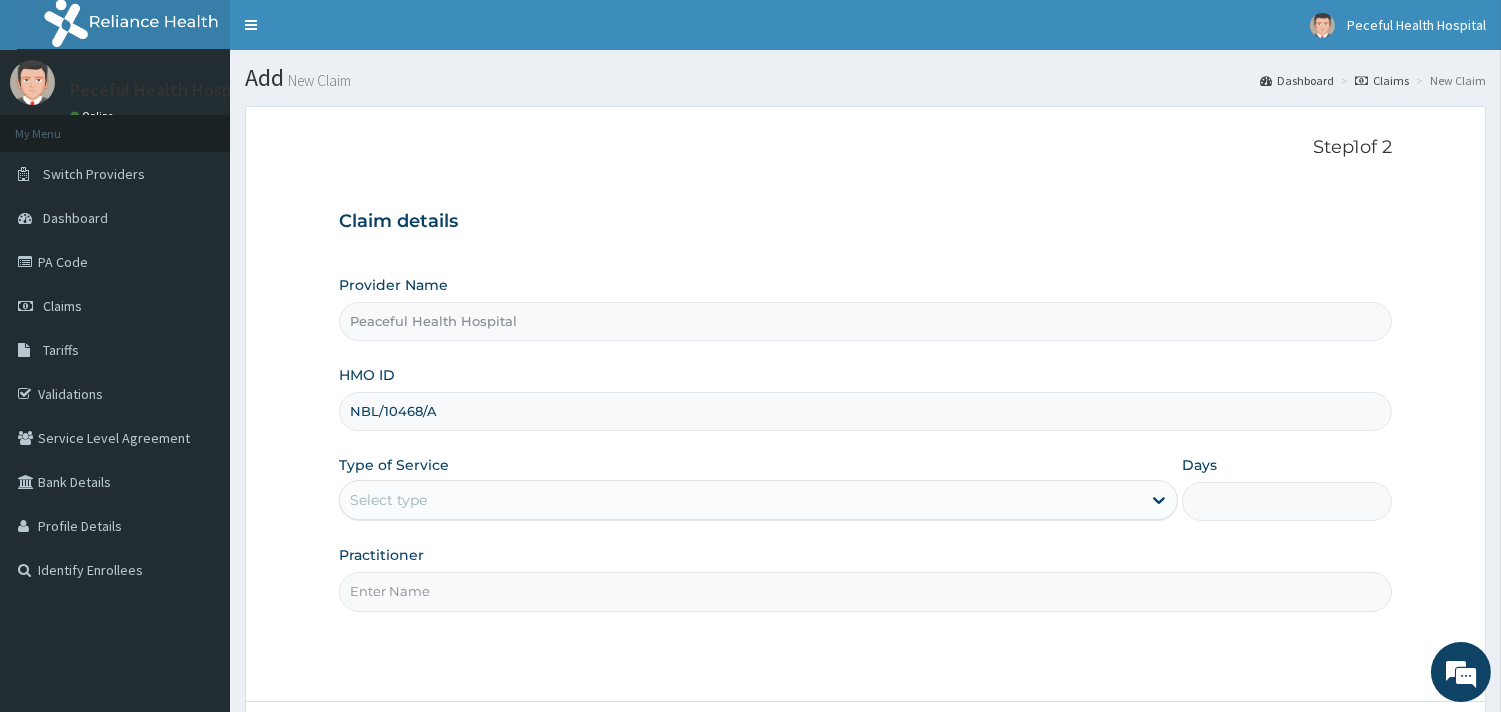 type on "NBL/10468/A" 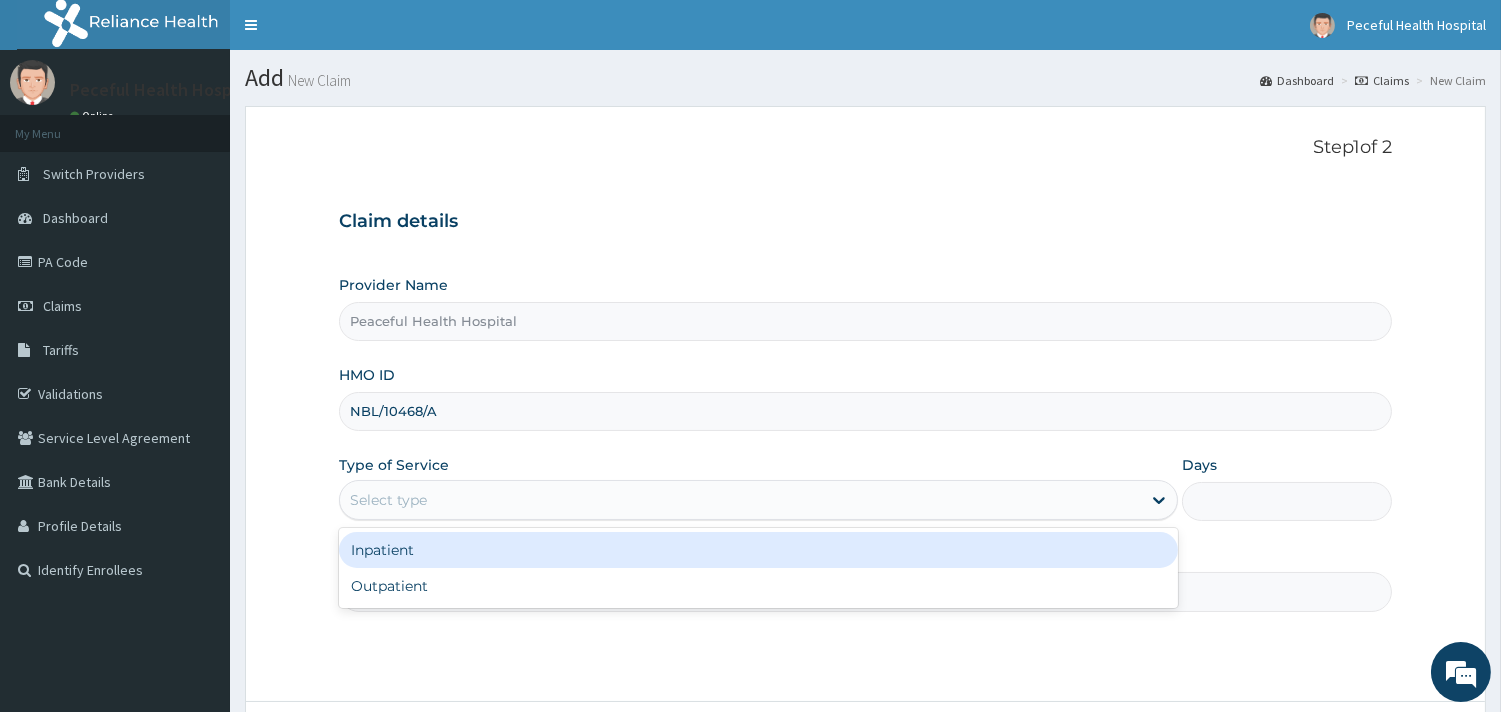 scroll, scrollTop: 0, scrollLeft: 0, axis: both 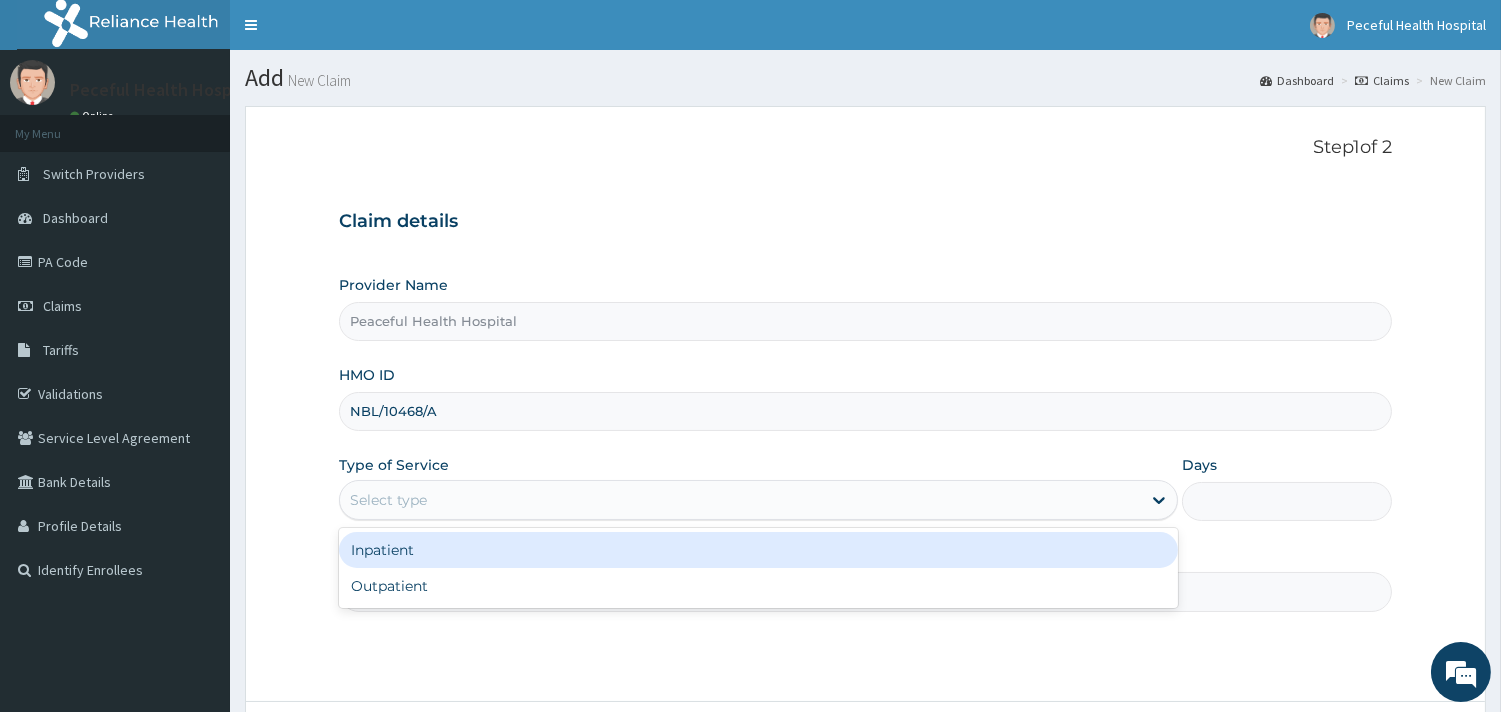 drag, startPoint x: 770, startPoint y: 498, endPoint x: 736, endPoint y: 544, distance: 57.201397 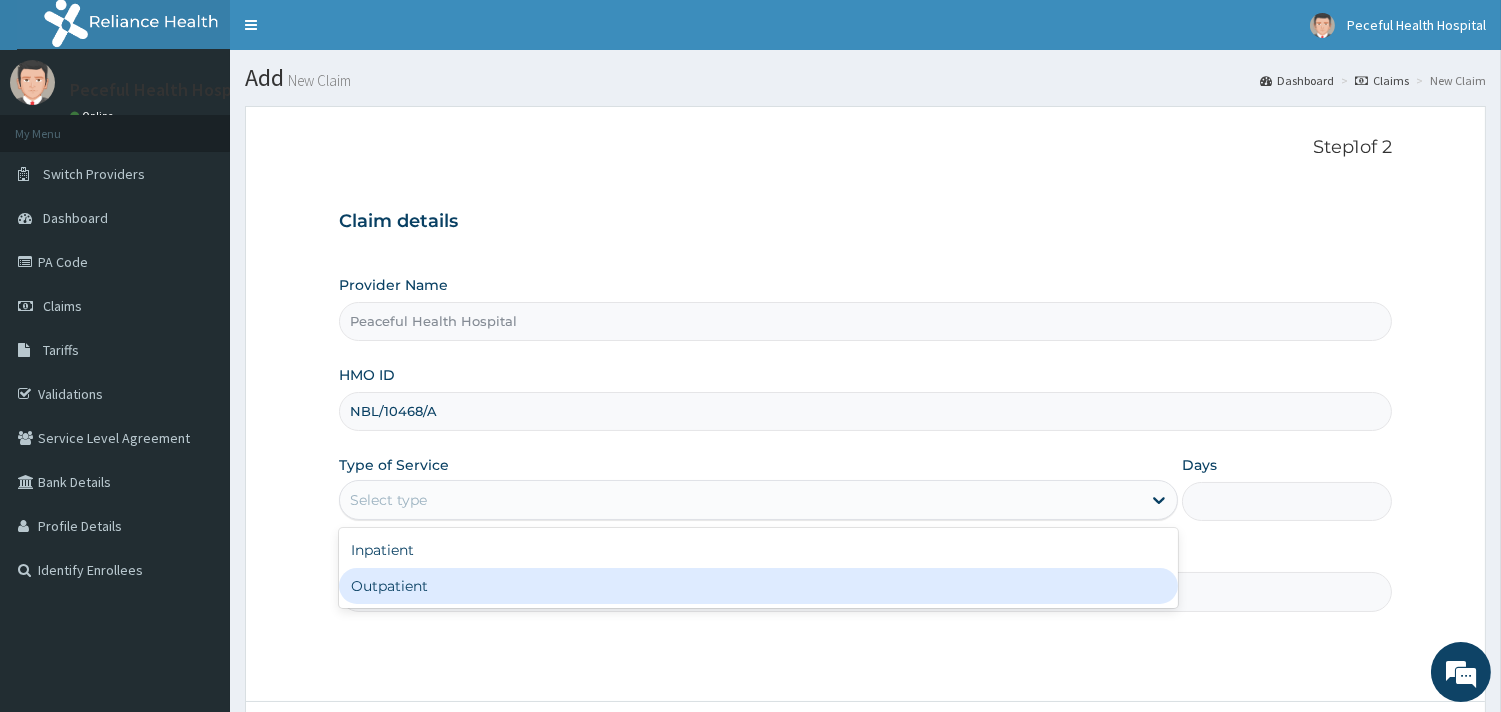 click on "Outpatient" at bounding box center [758, 586] 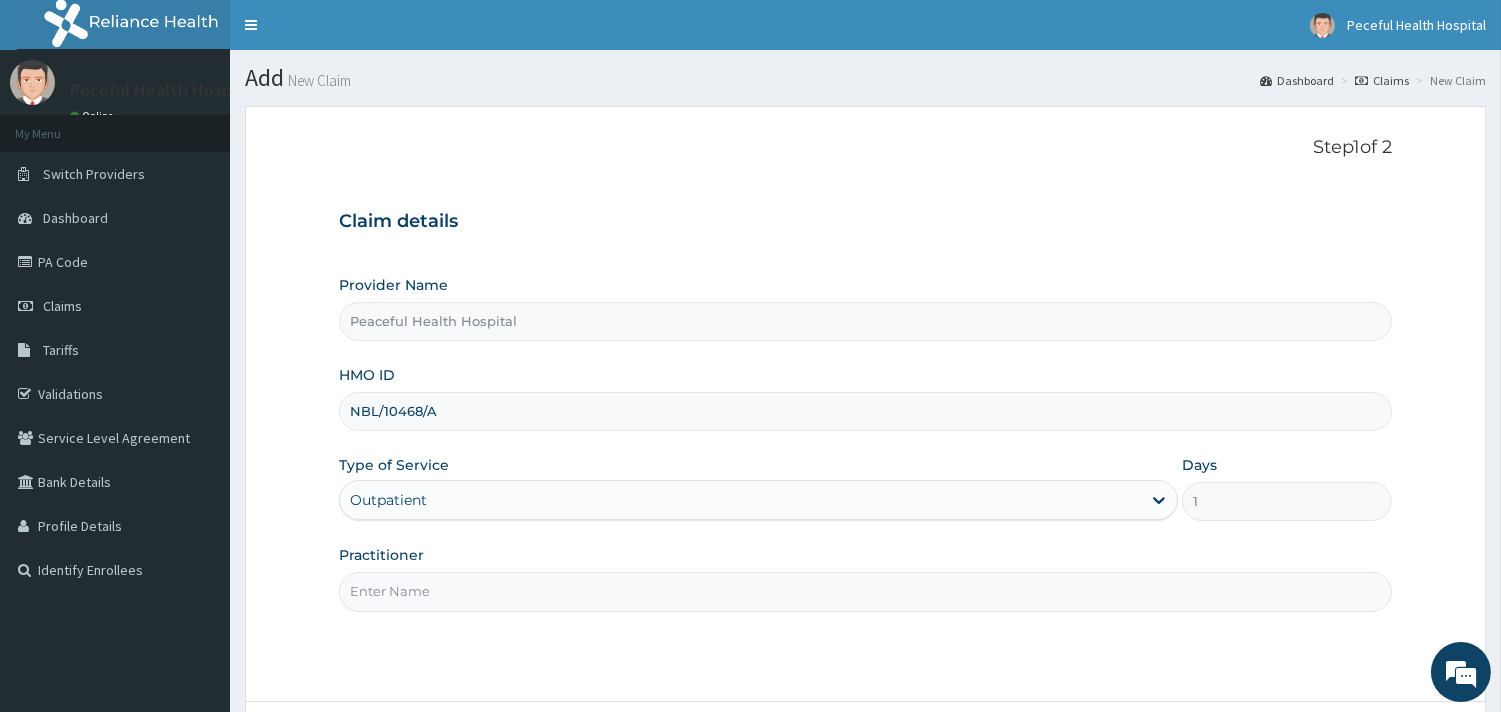 click on "Practitioner" at bounding box center (865, 591) 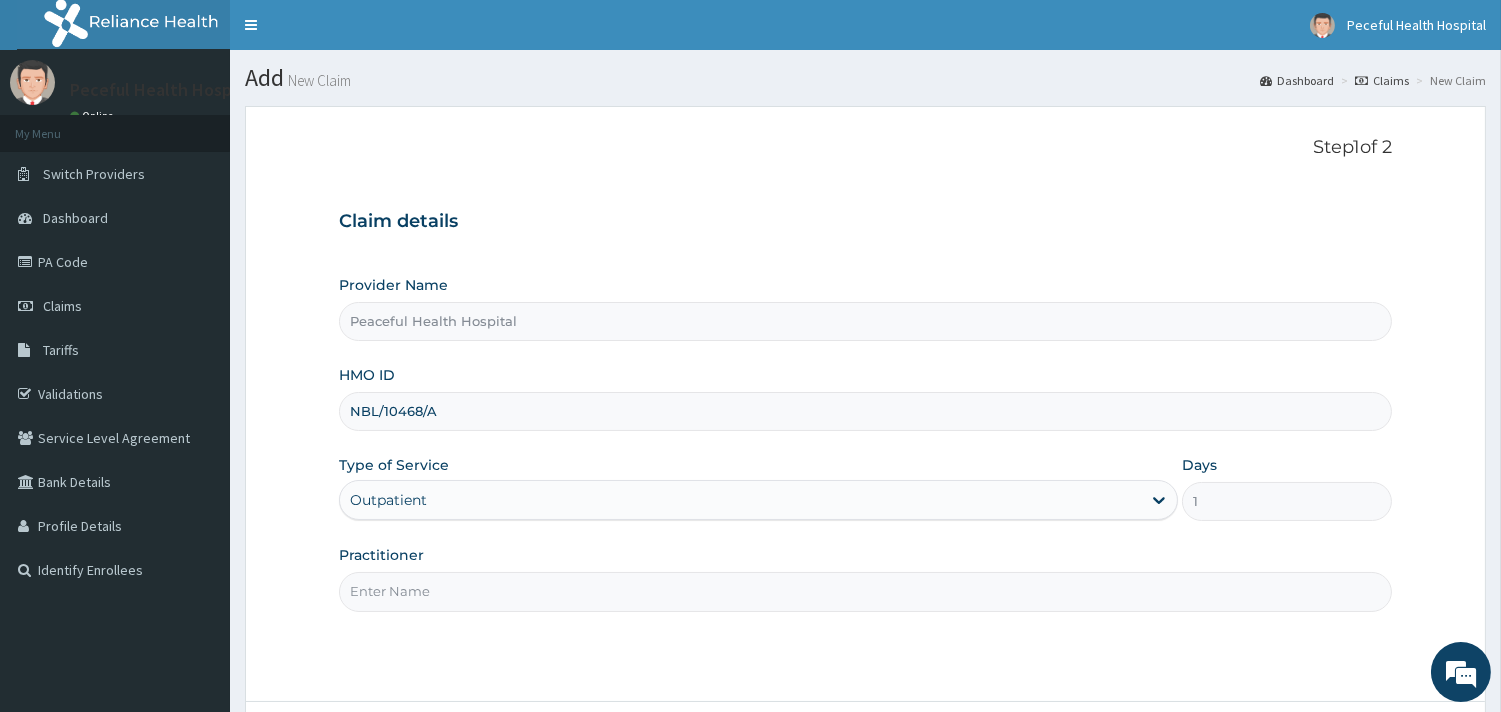type on "DR ADENIYI" 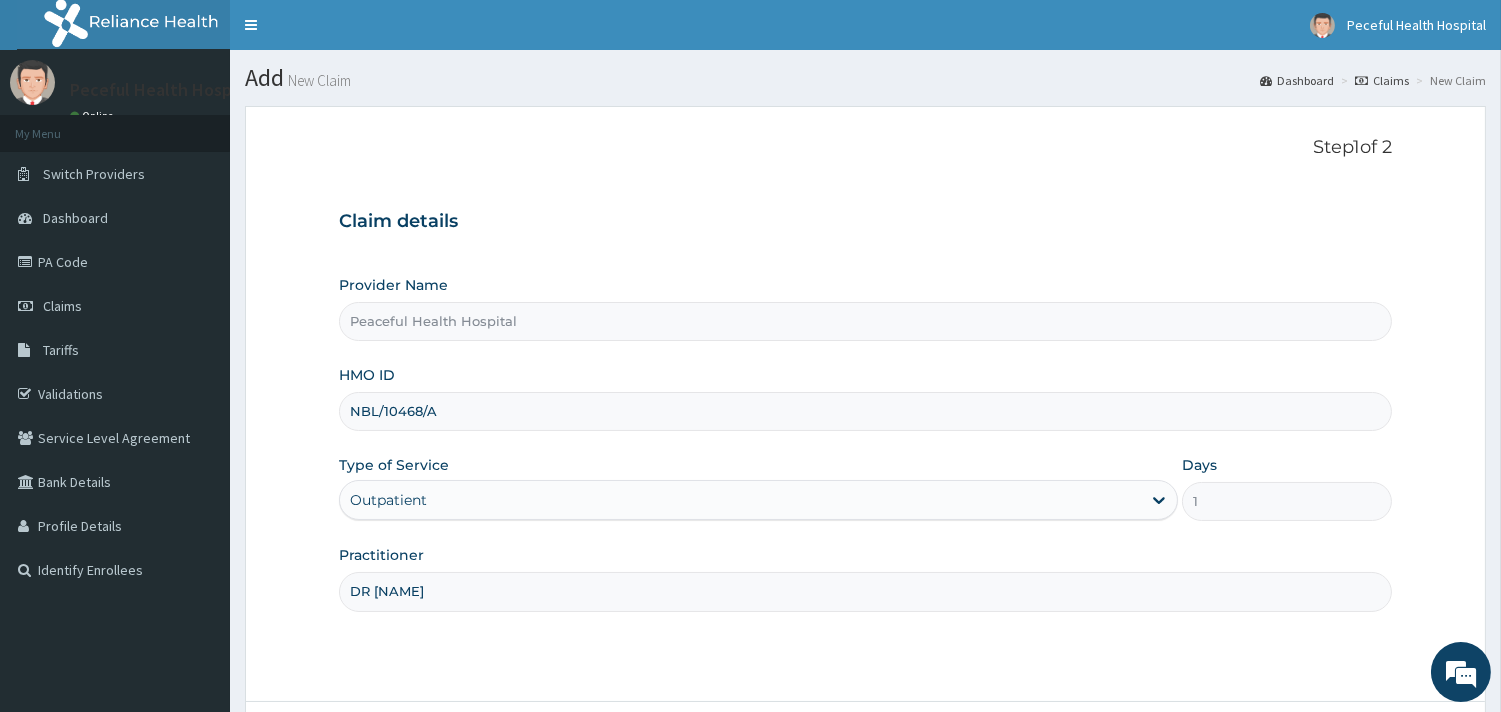 scroll, scrollTop: 170, scrollLeft: 0, axis: vertical 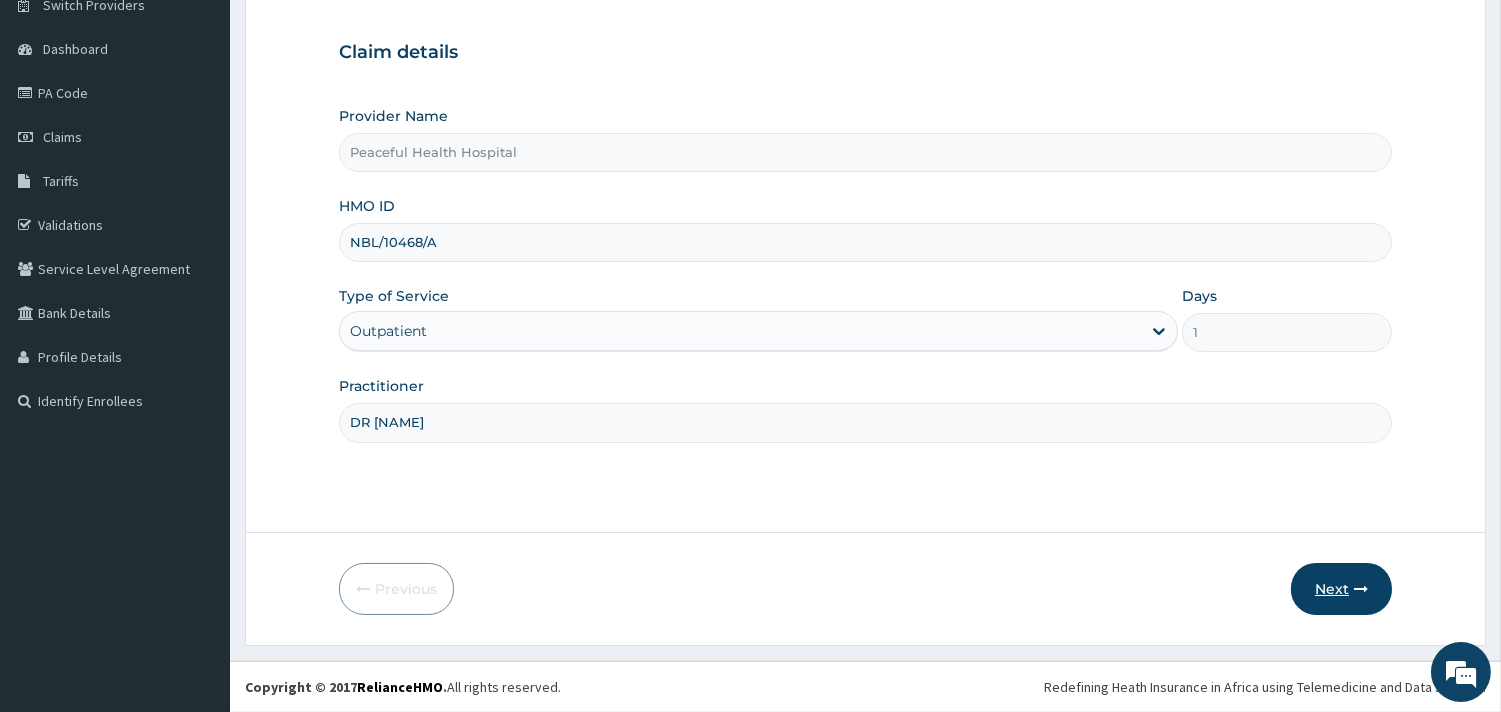 click on "Next" at bounding box center [1341, 589] 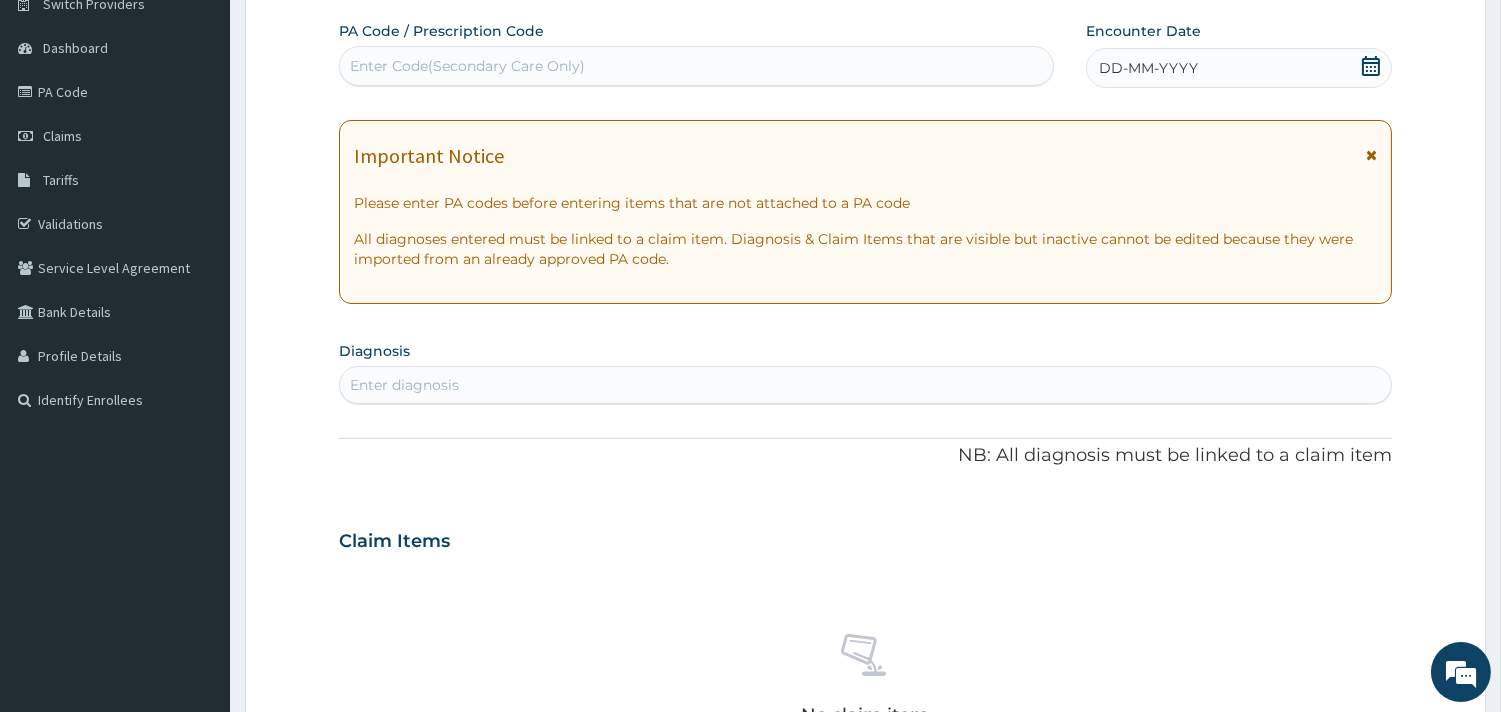 click on "Enter Code(Secondary Care Only)" at bounding box center [467, 66] 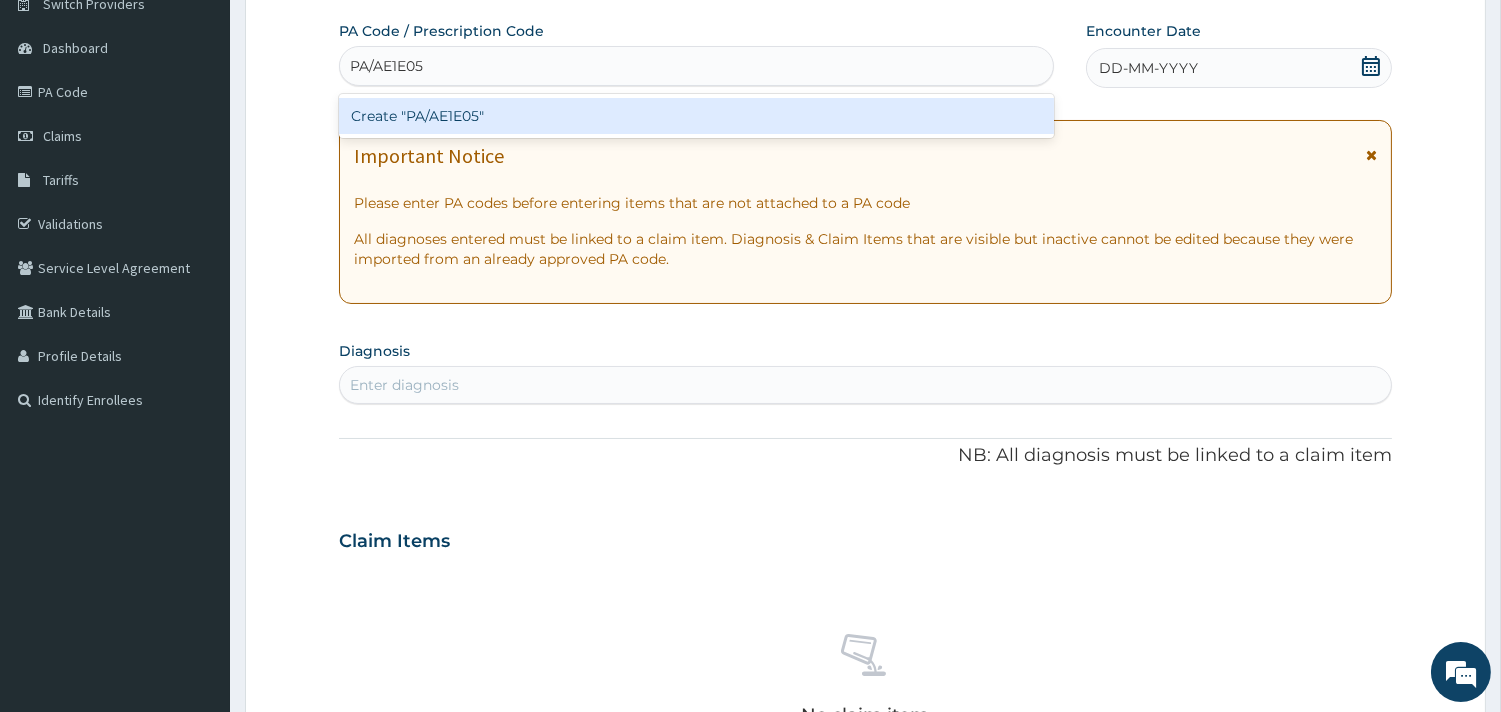 click on "Create "PA/AE1E05"" at bounding box center [696, 116] 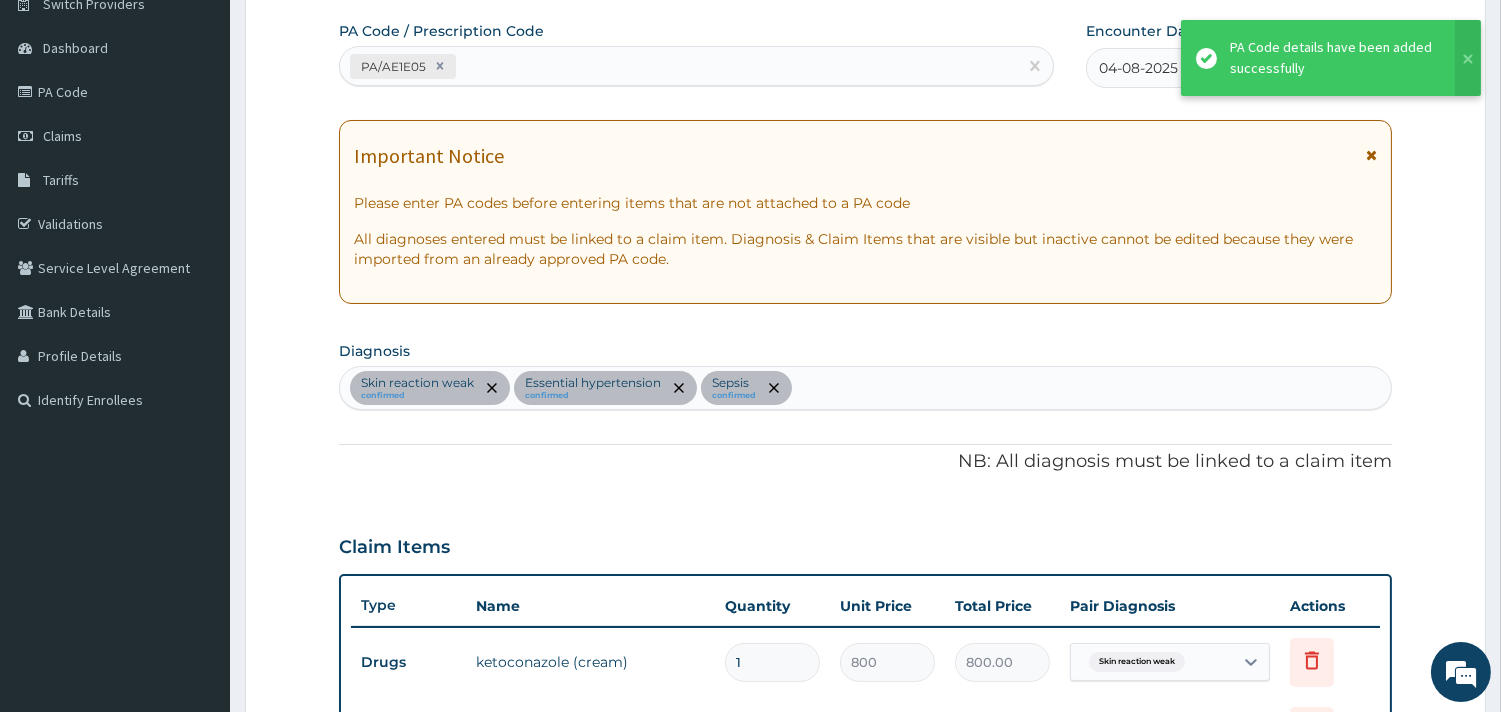 scroll, scrollTop: 1035, scrollLeft: 0, axis: vertical 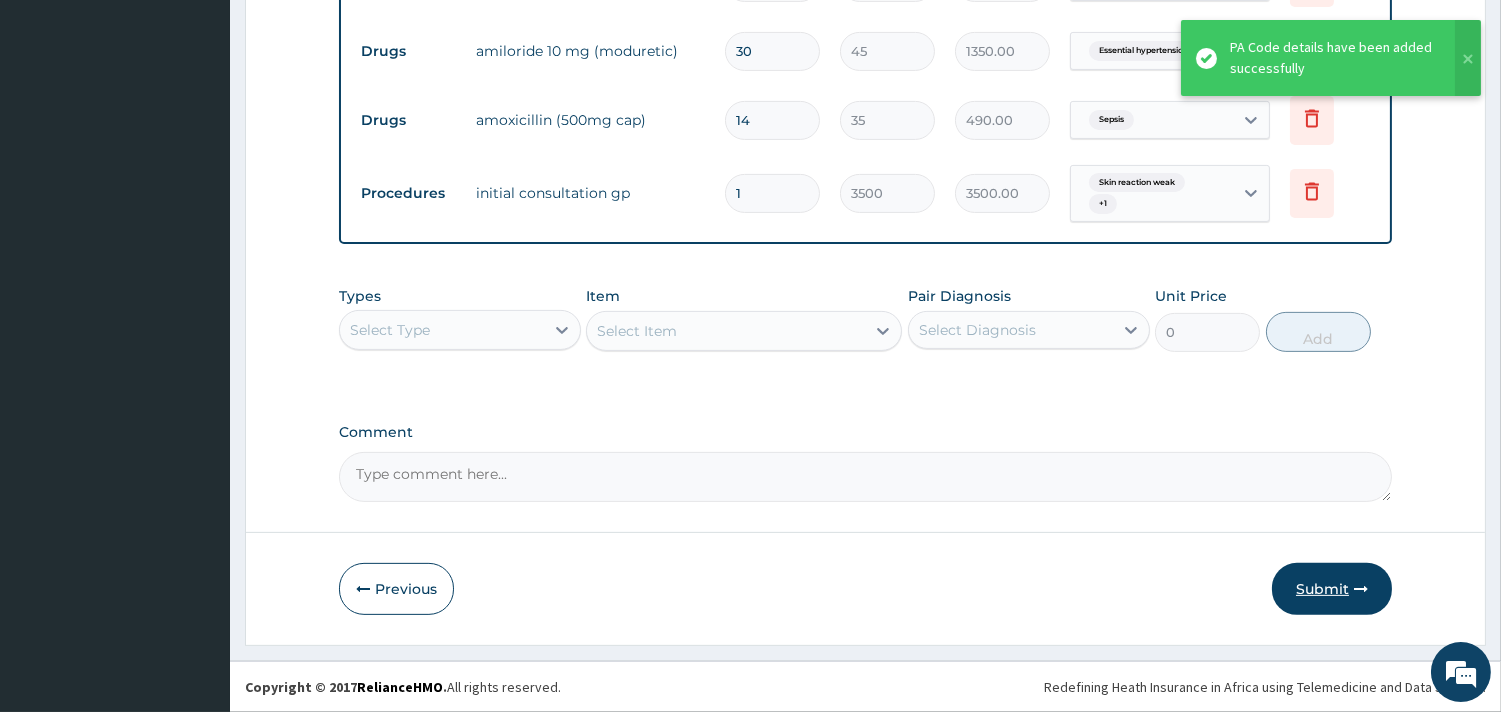 click on "Submit" at bounding box center (1332, 589) 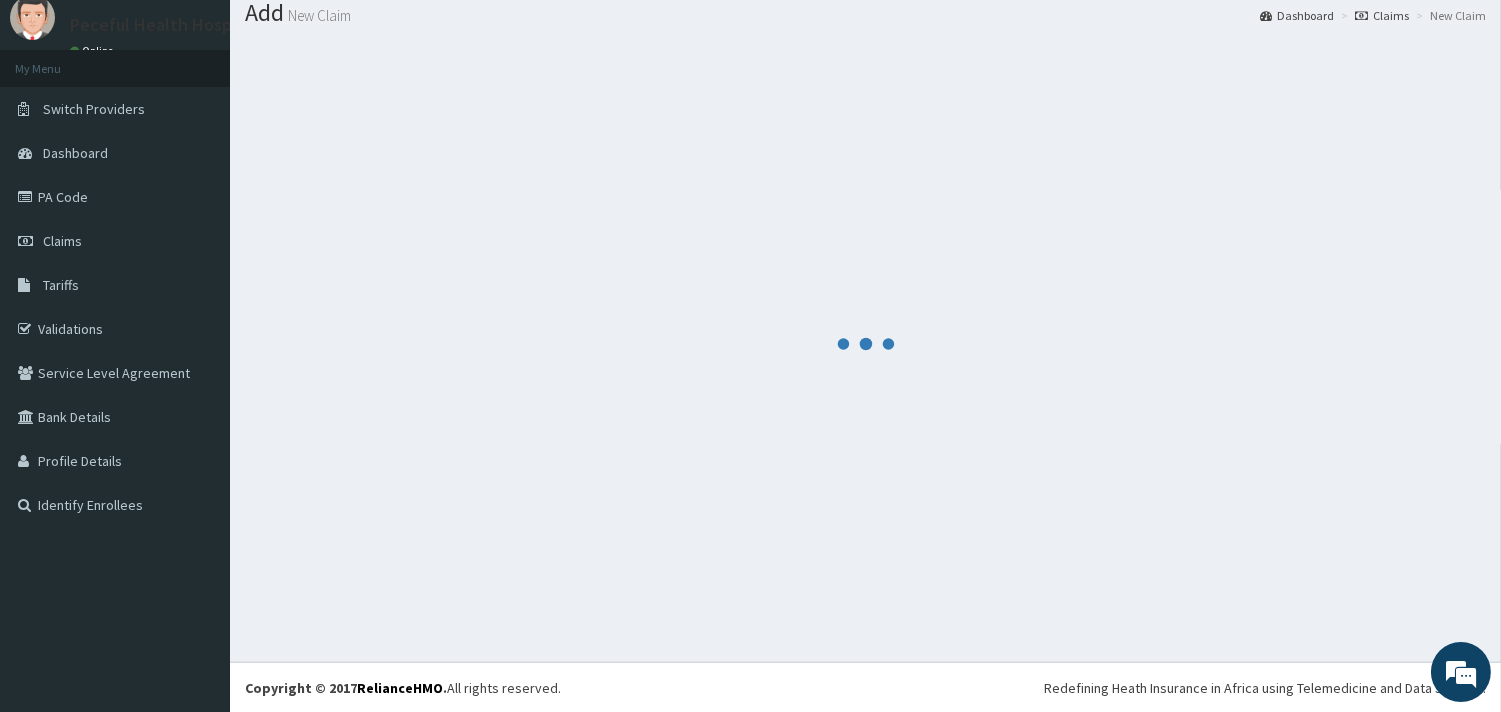 scroll, scrollTop: 1197, scrollLeft: 0, axis: vertical 